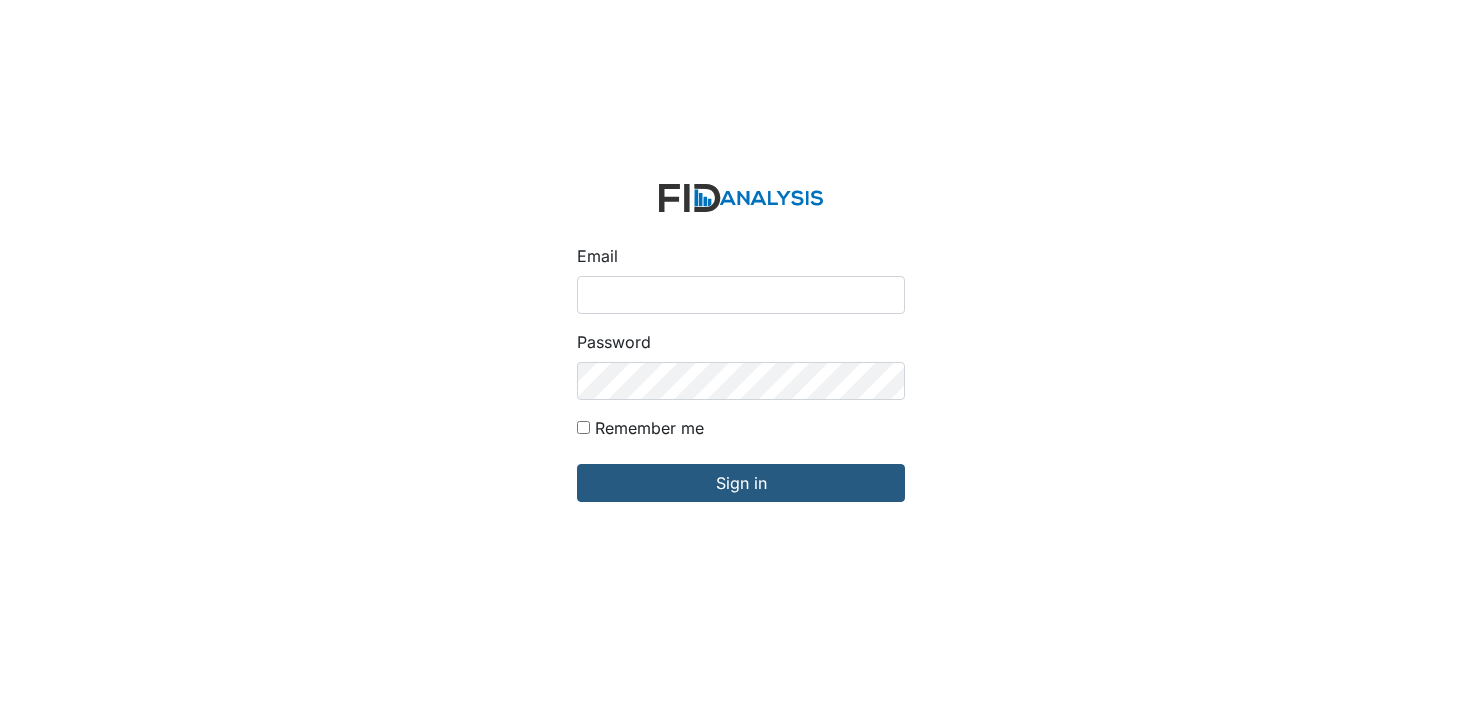 scroll, scrollTop: 0, scrollLeft: 0, axis: both 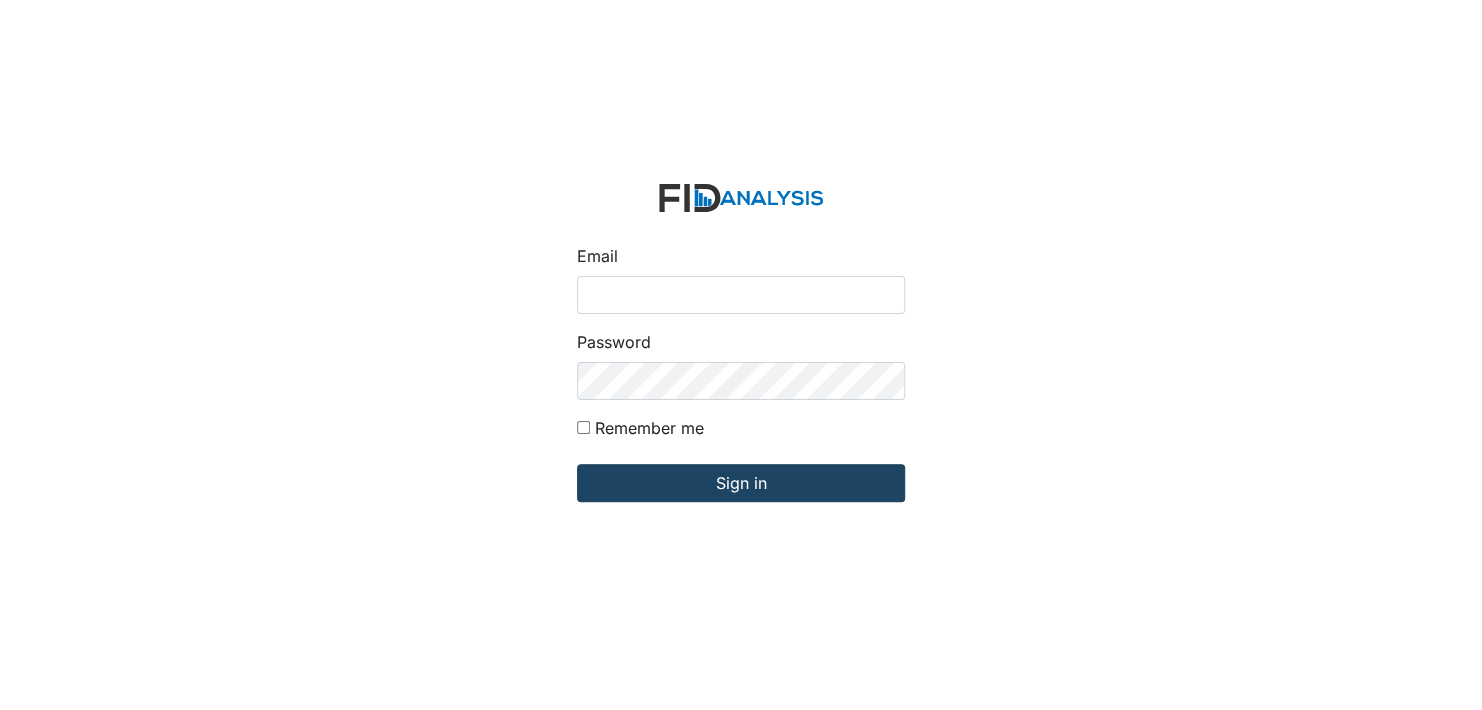 type on "[USERNAME]@example.com" 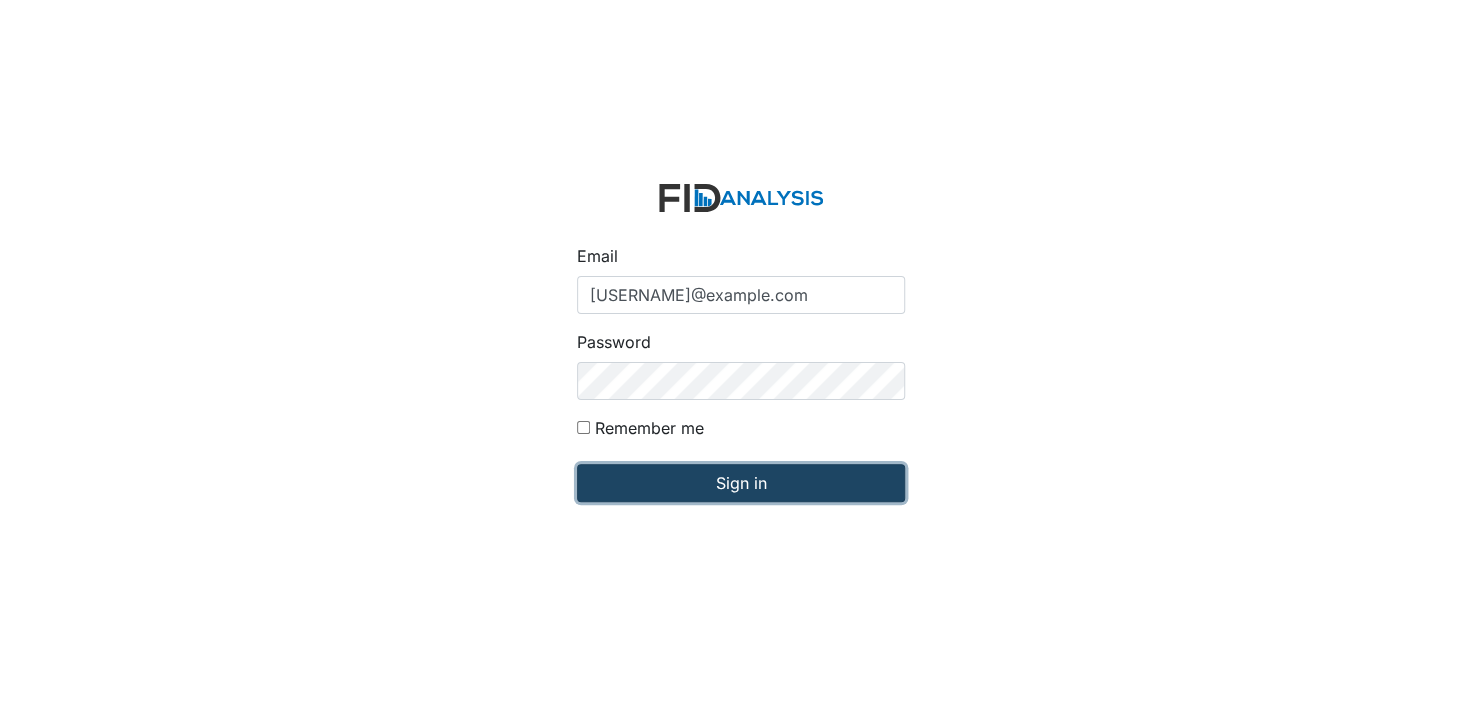 click on "Sign in" at bounding box center (741, 483) 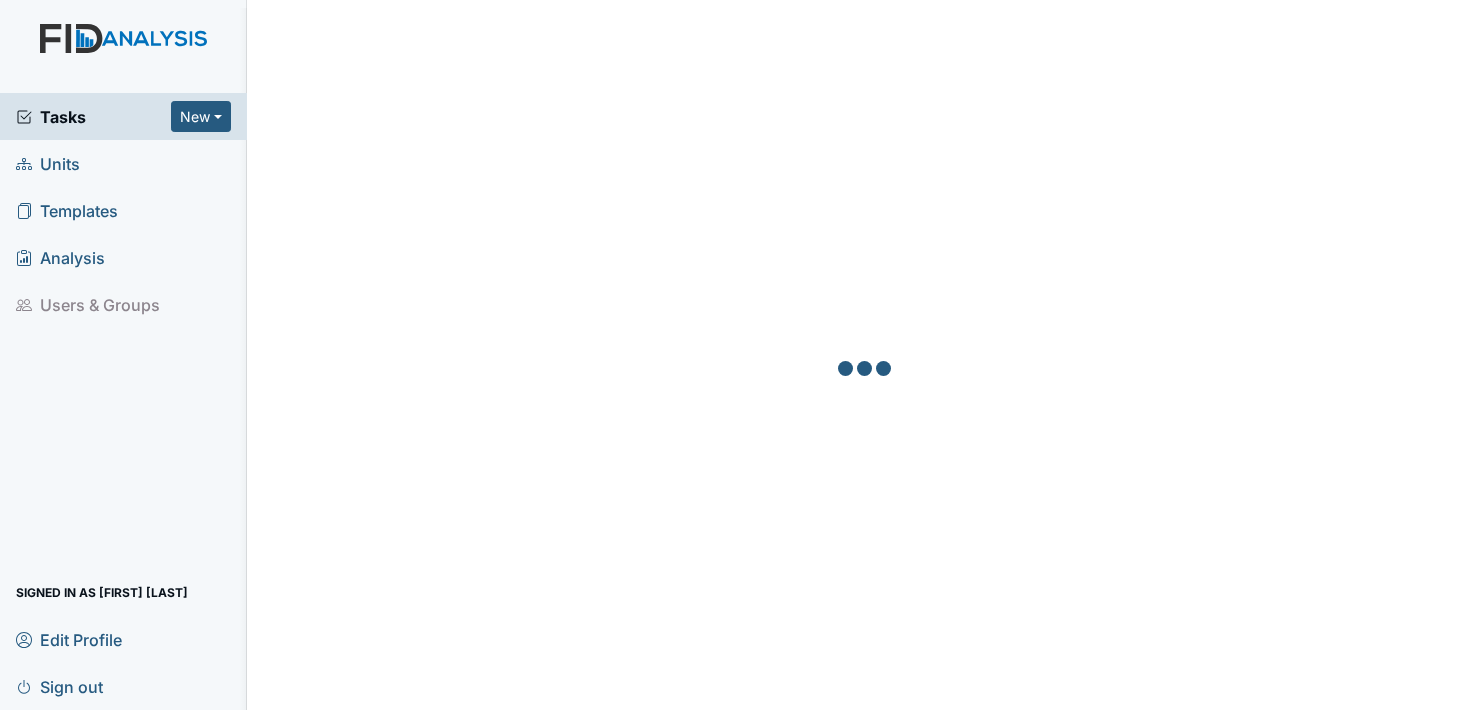 scroll, scrollTop: 0, scrollLeft: 0, axis: both 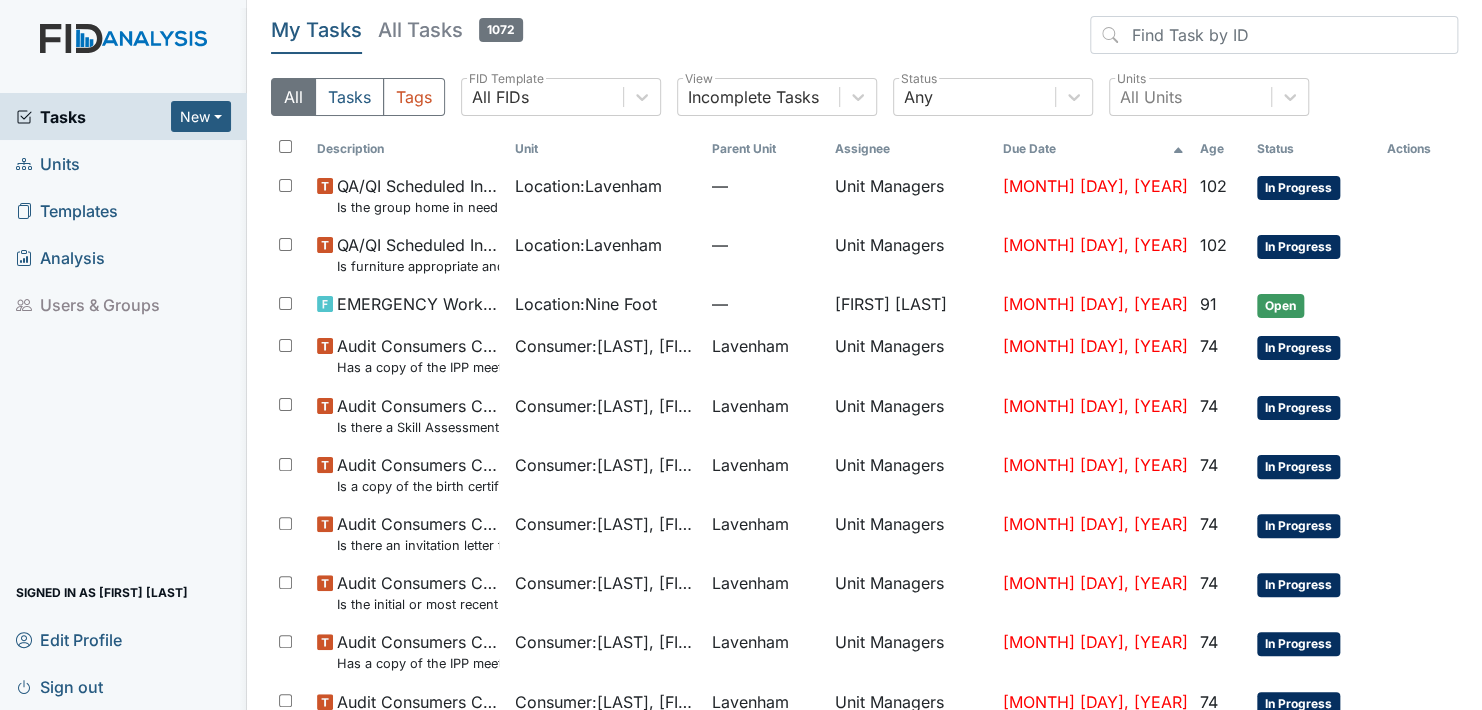 click on "Units" at bounding box center (123, 163) 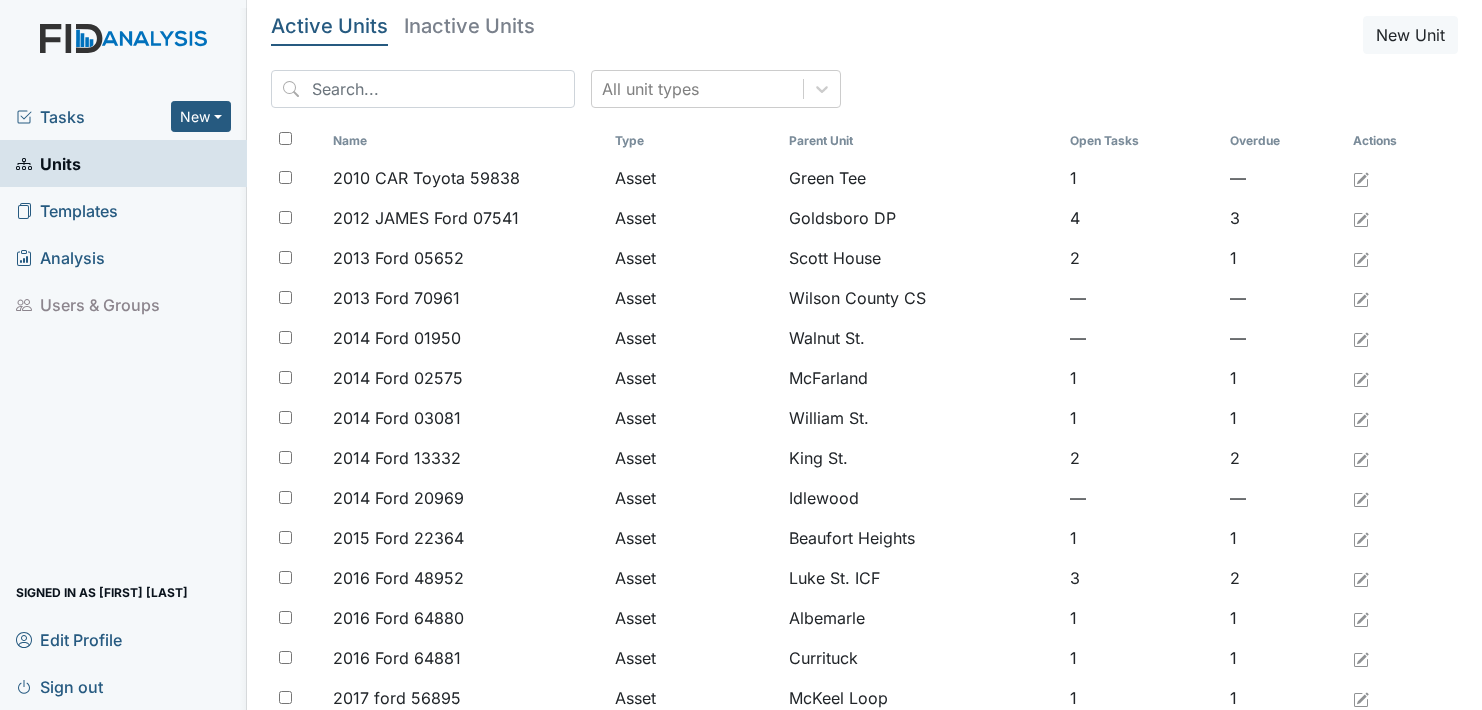 scroll, scrollTop: 0, scrollLeft: 0, axis: both 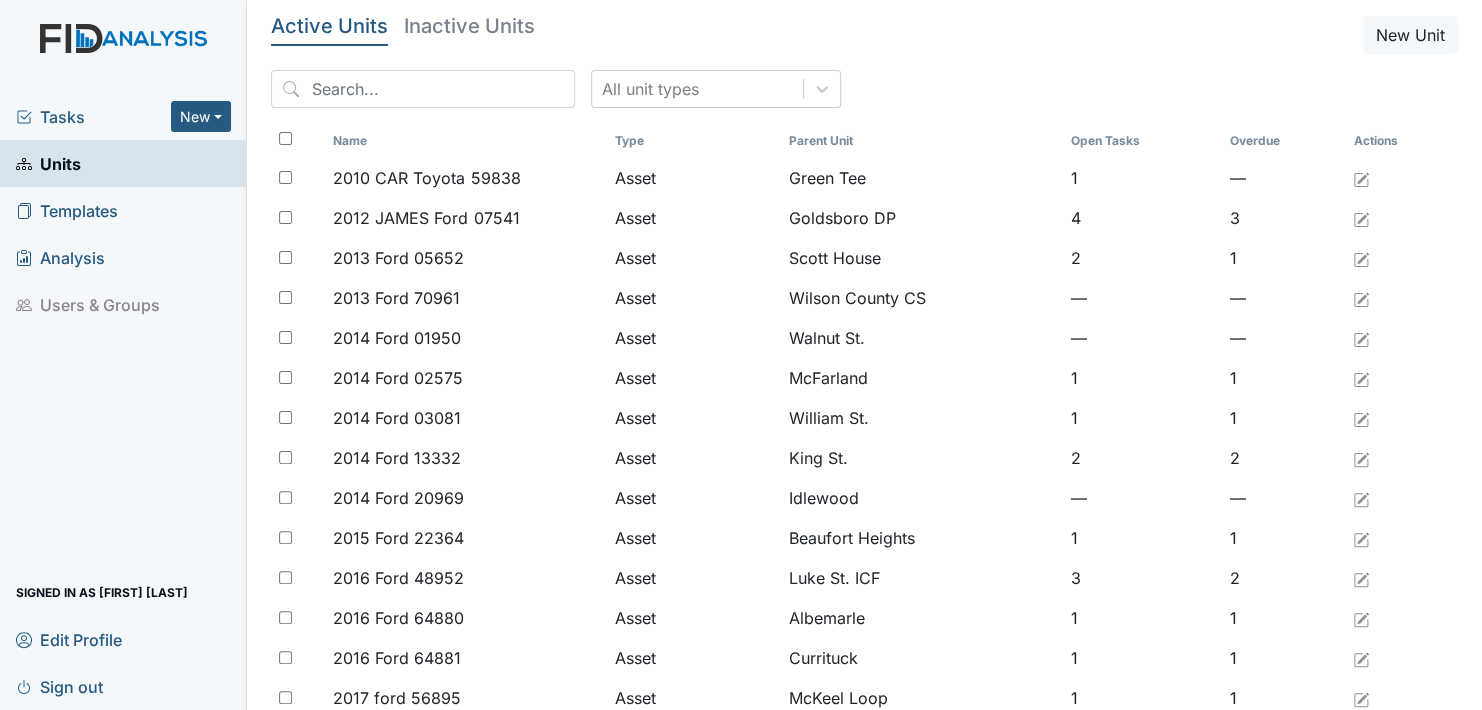 click on "Units" at bounding box center [48, 163] 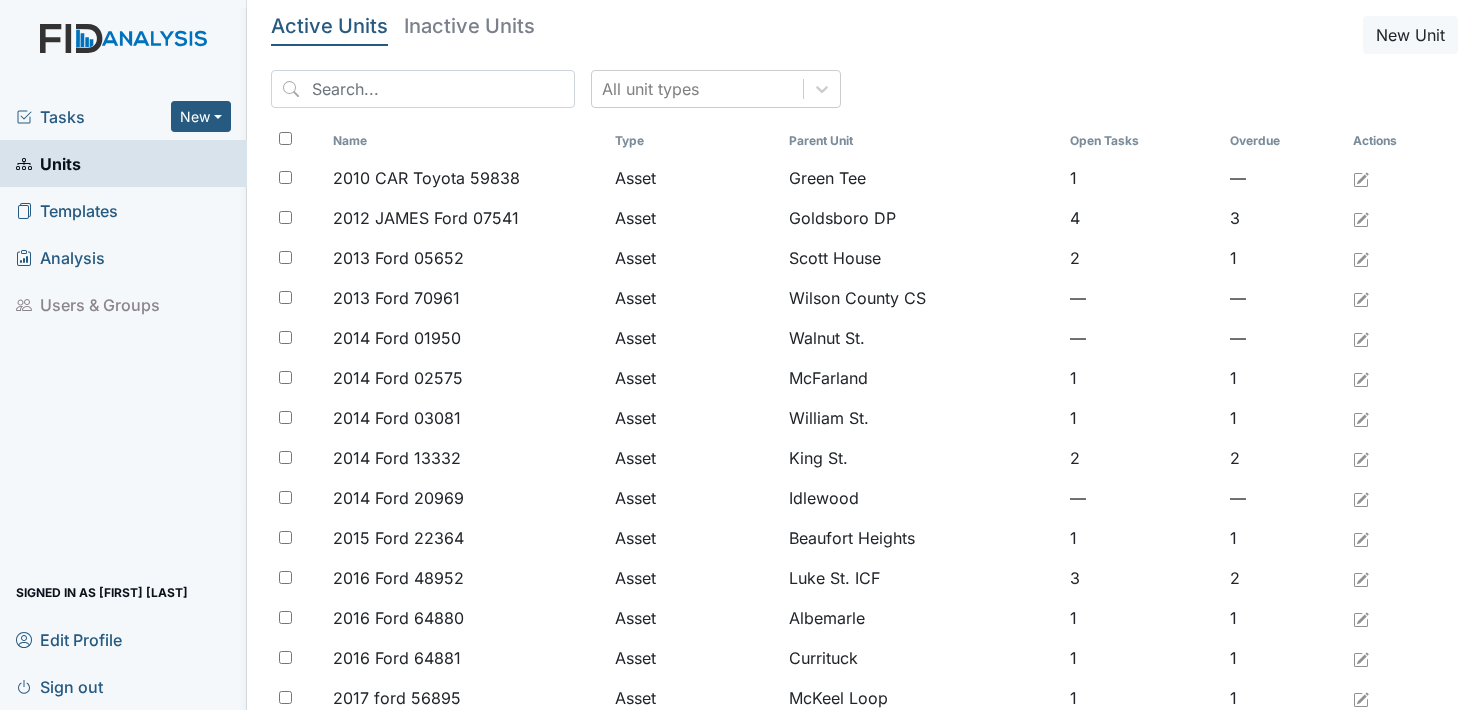 scroll, scrollTop: 0, scrollLeft: 0, axis: both 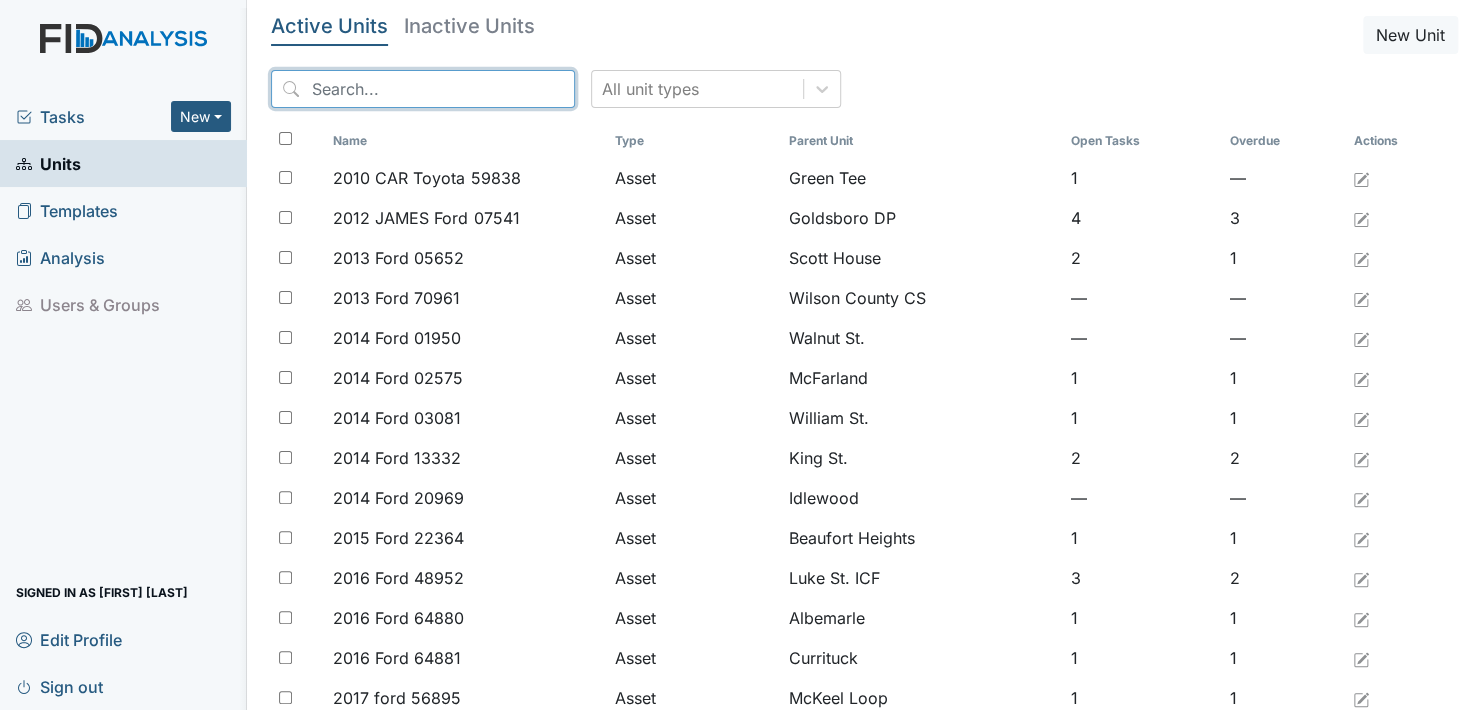 click at bounding box center [423, 89] 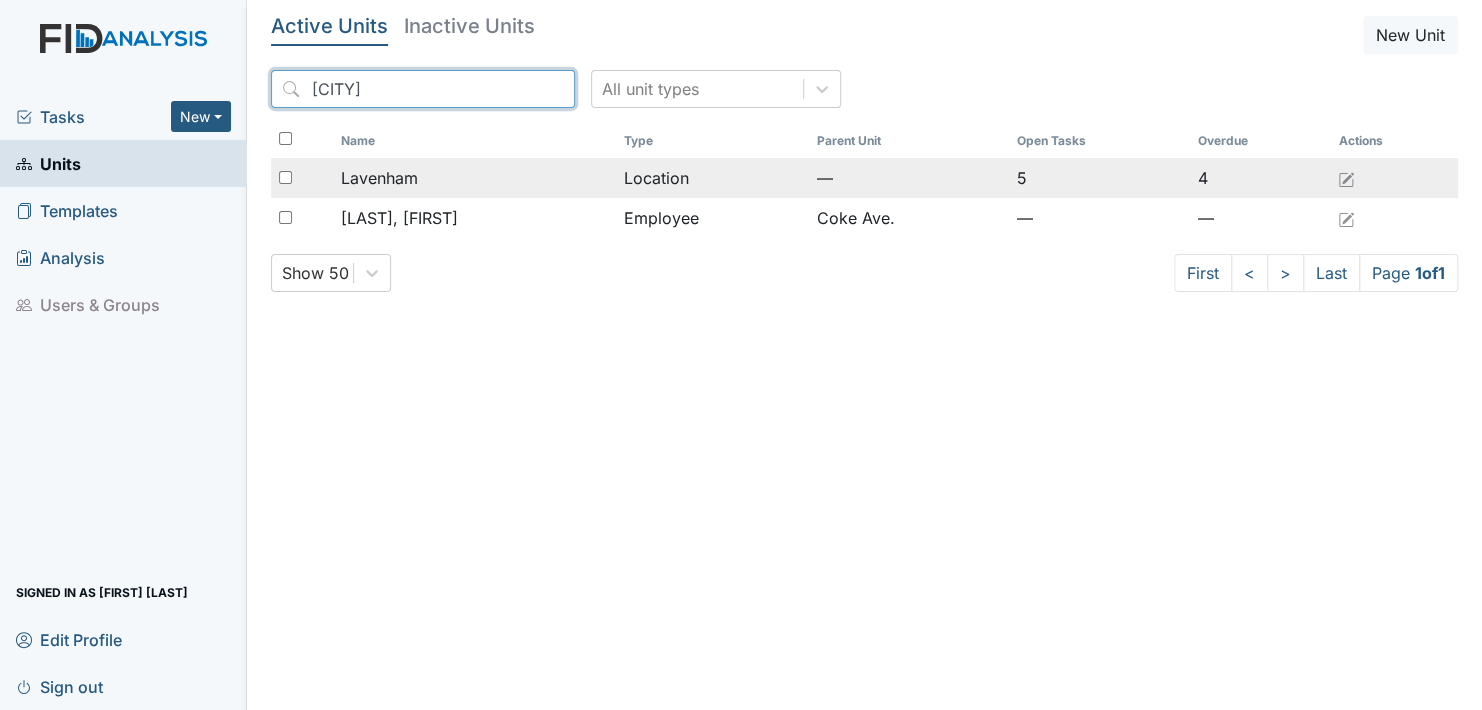 type on "LAV" 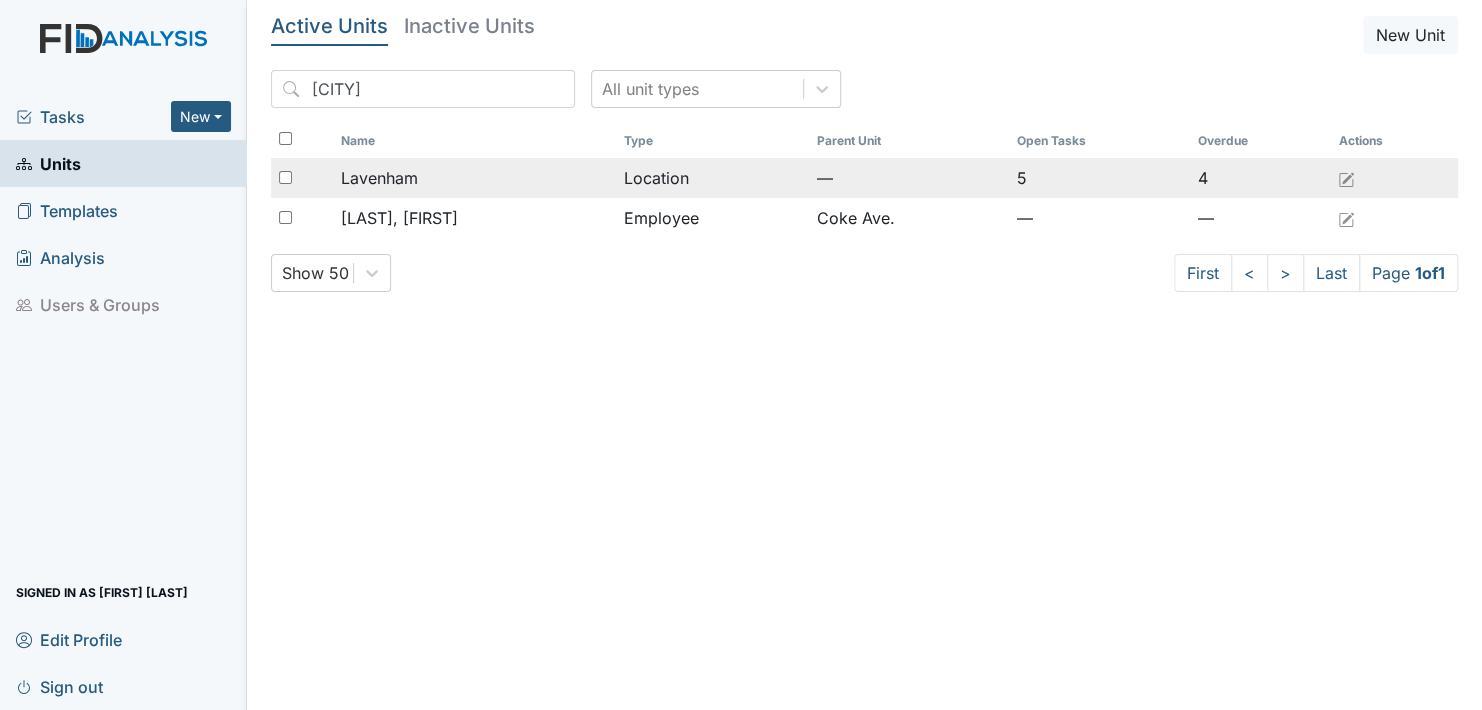 click on "Lavenham" at bounding box center [379, 178] 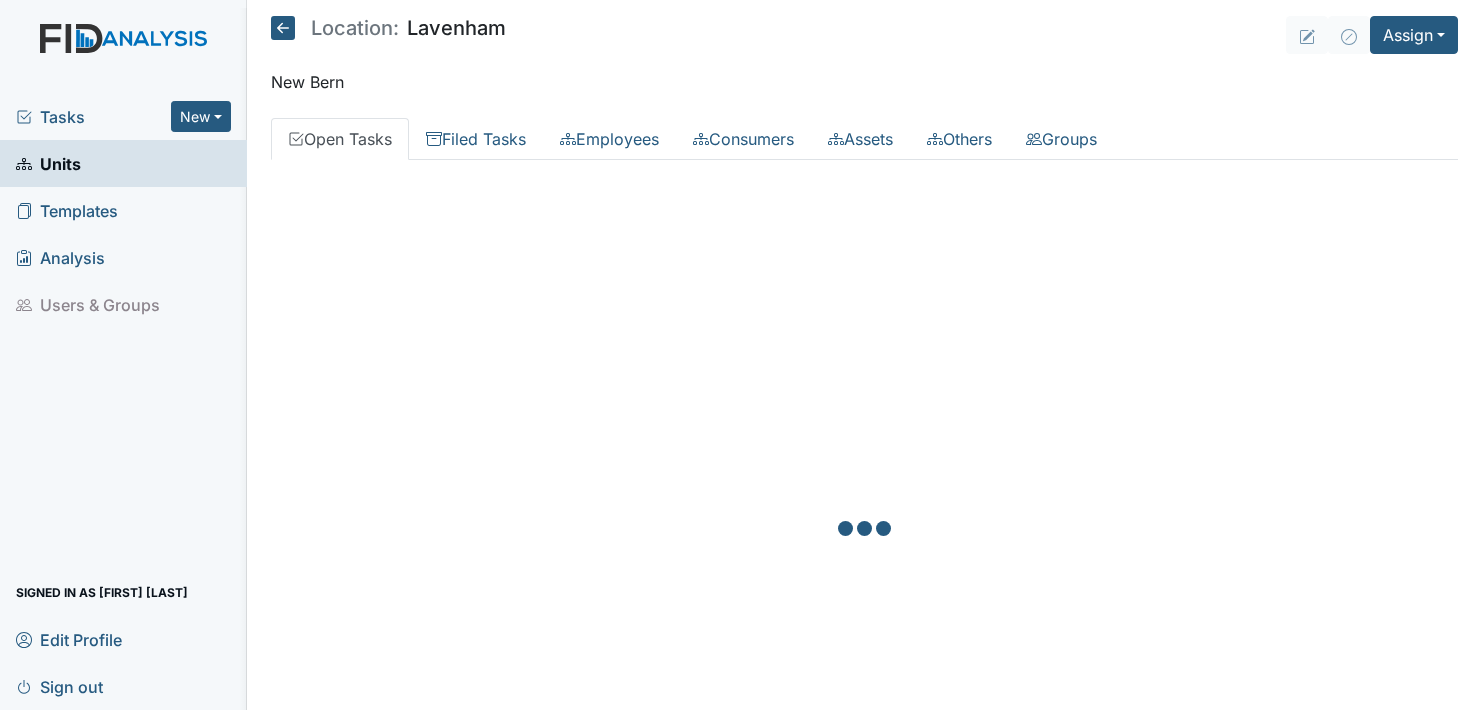 scroll, scrollTop: 0, scrollLeft: 0, axis: both 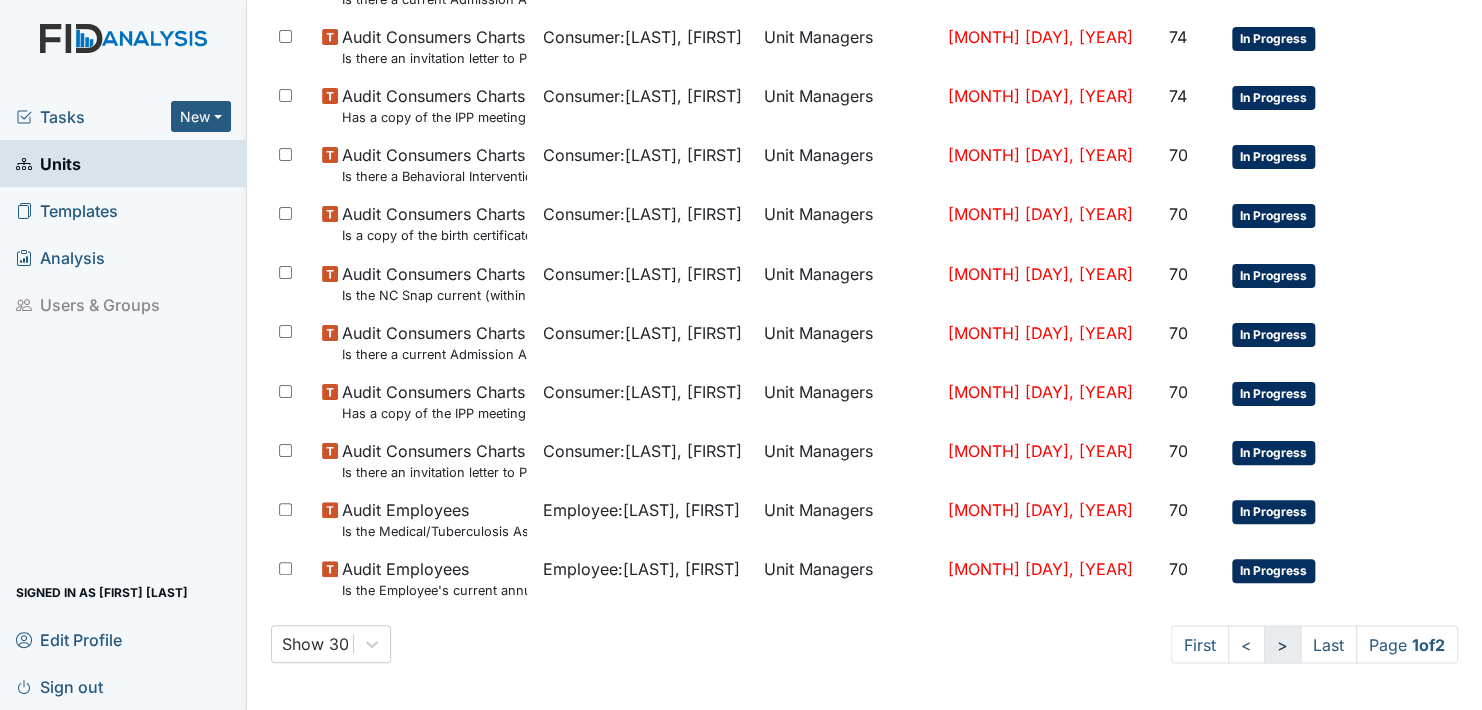 click on ">" at bounding box center [1282, 644] 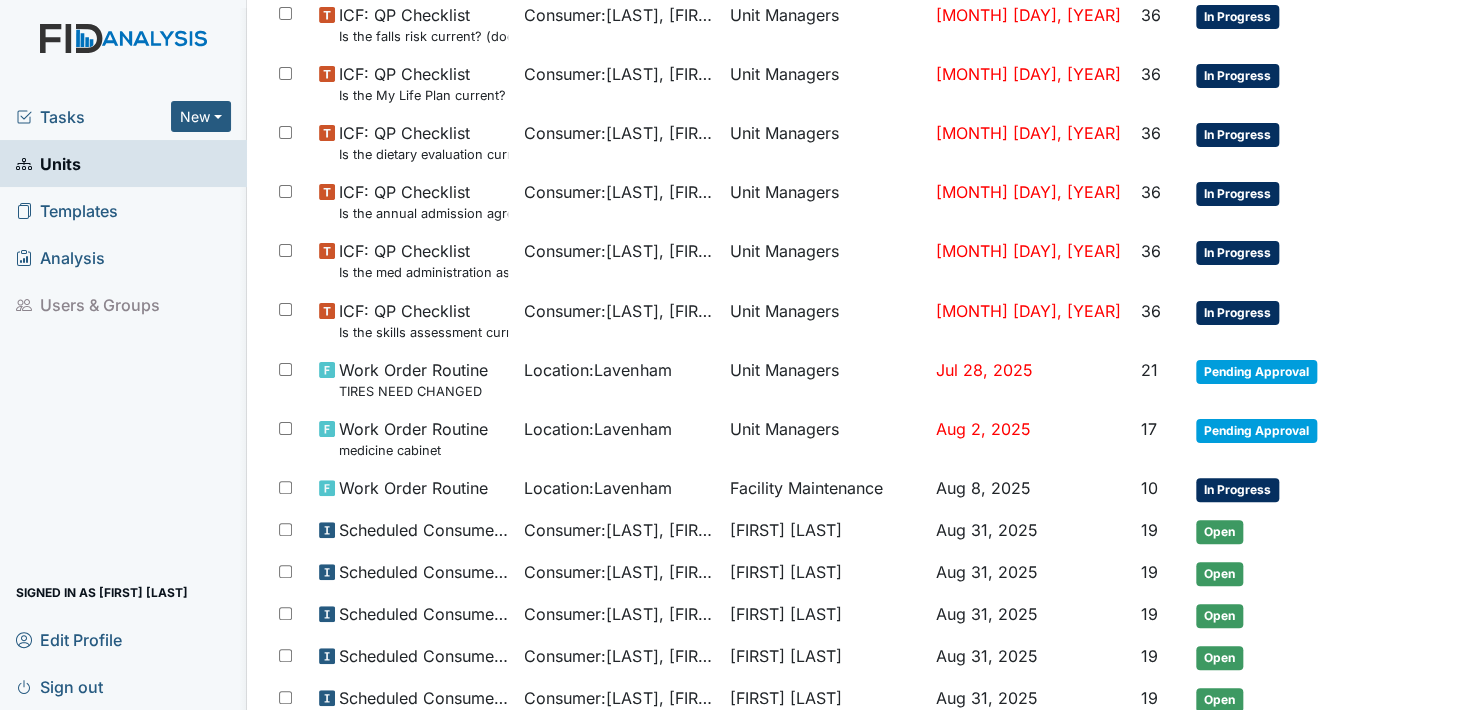 scroll, scrollTop: 949, scrollLeft: 0, axis: vertical 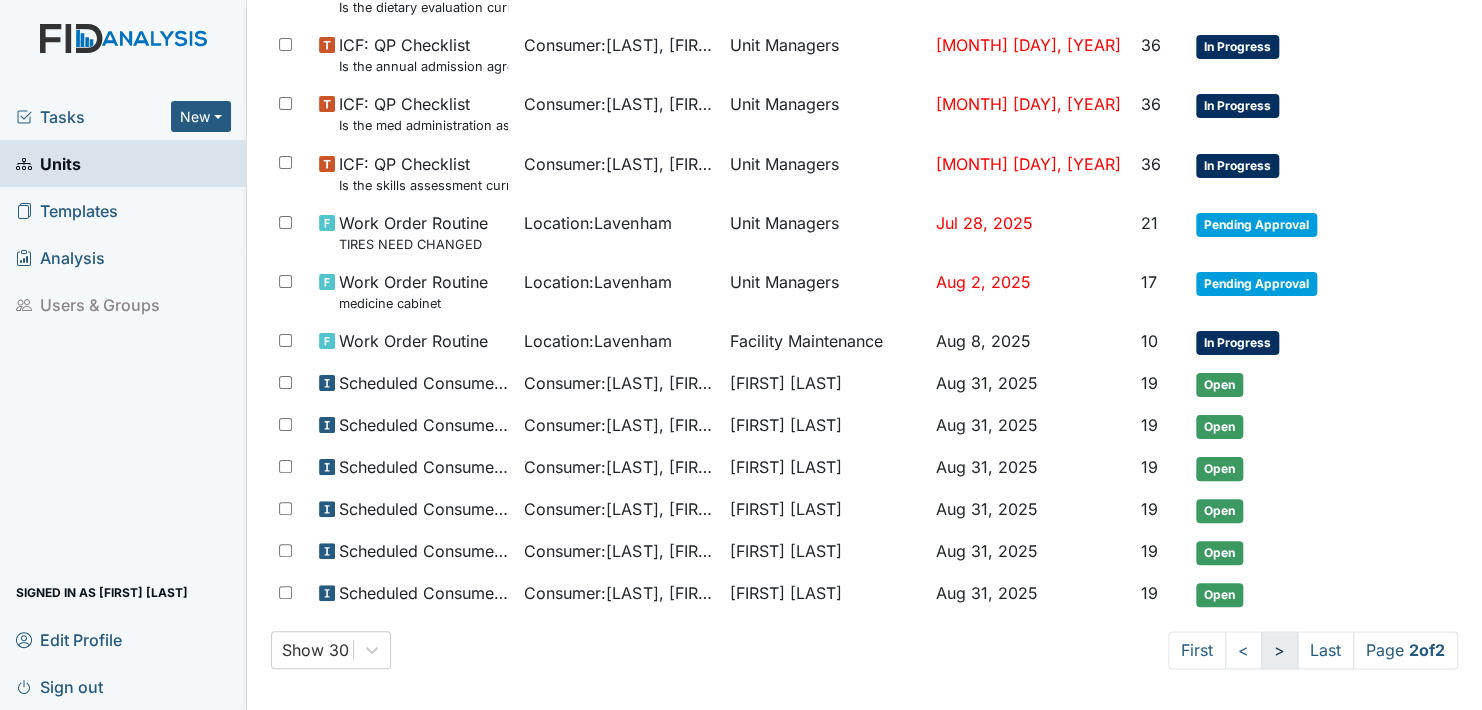 click on ">" at bounding box center [1279, 650] 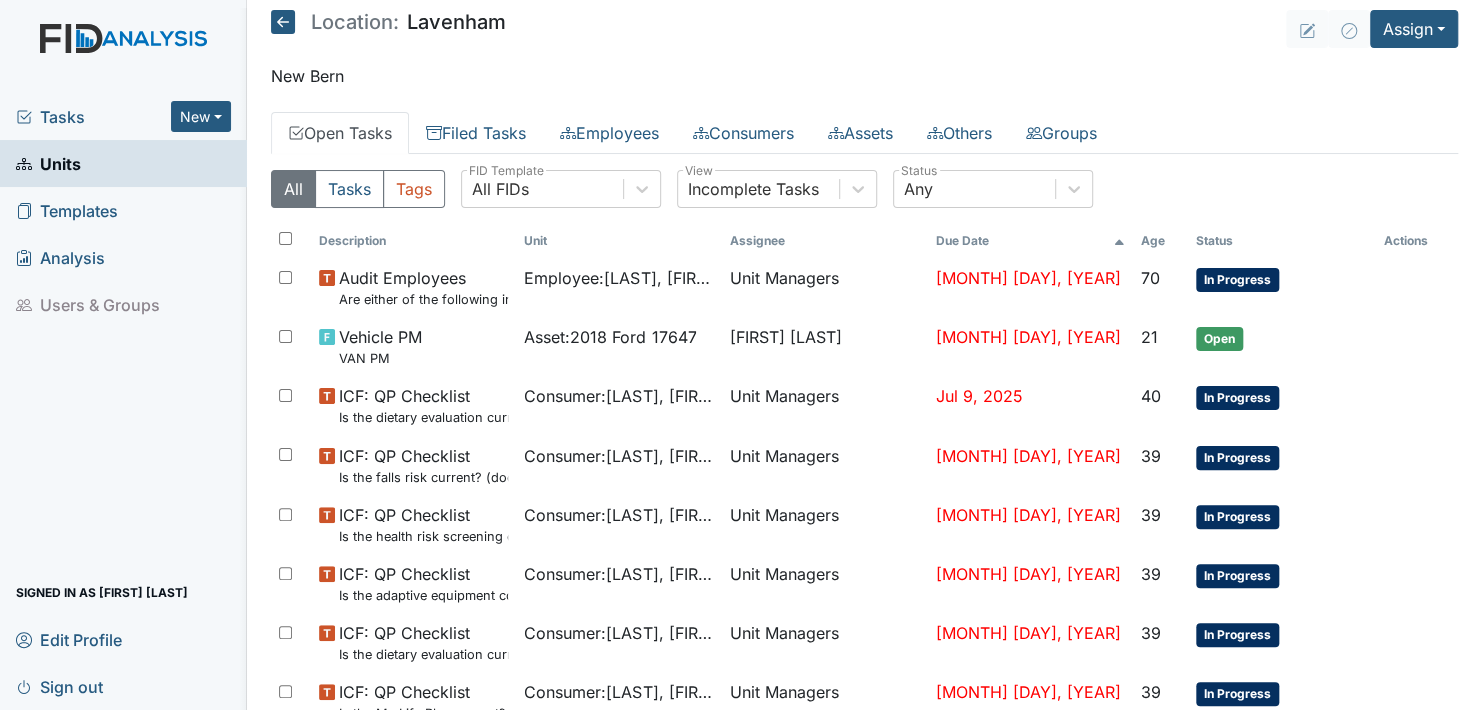 scroll, scrollTop: 0, scrollLeft: 0, axis: both 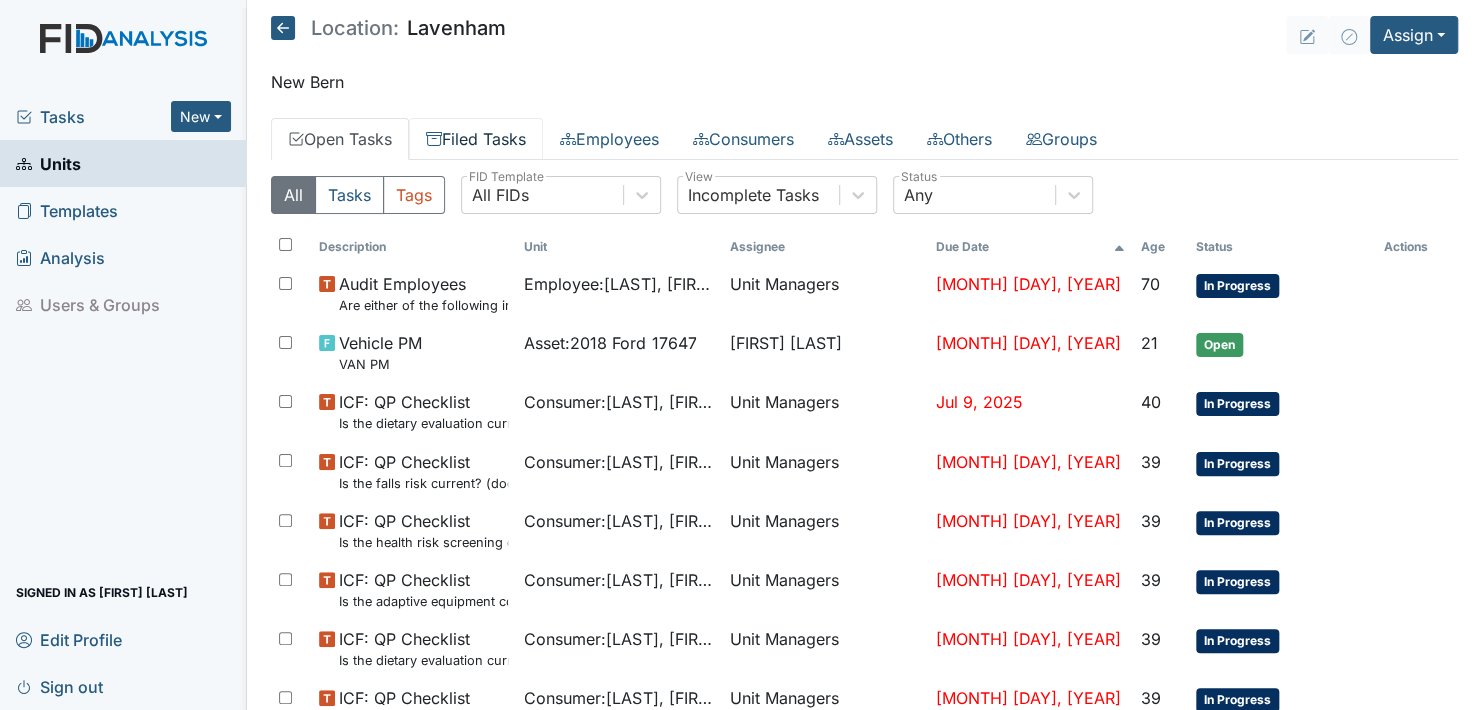click on "Filed Tasks" at bounding box center [476, 139] 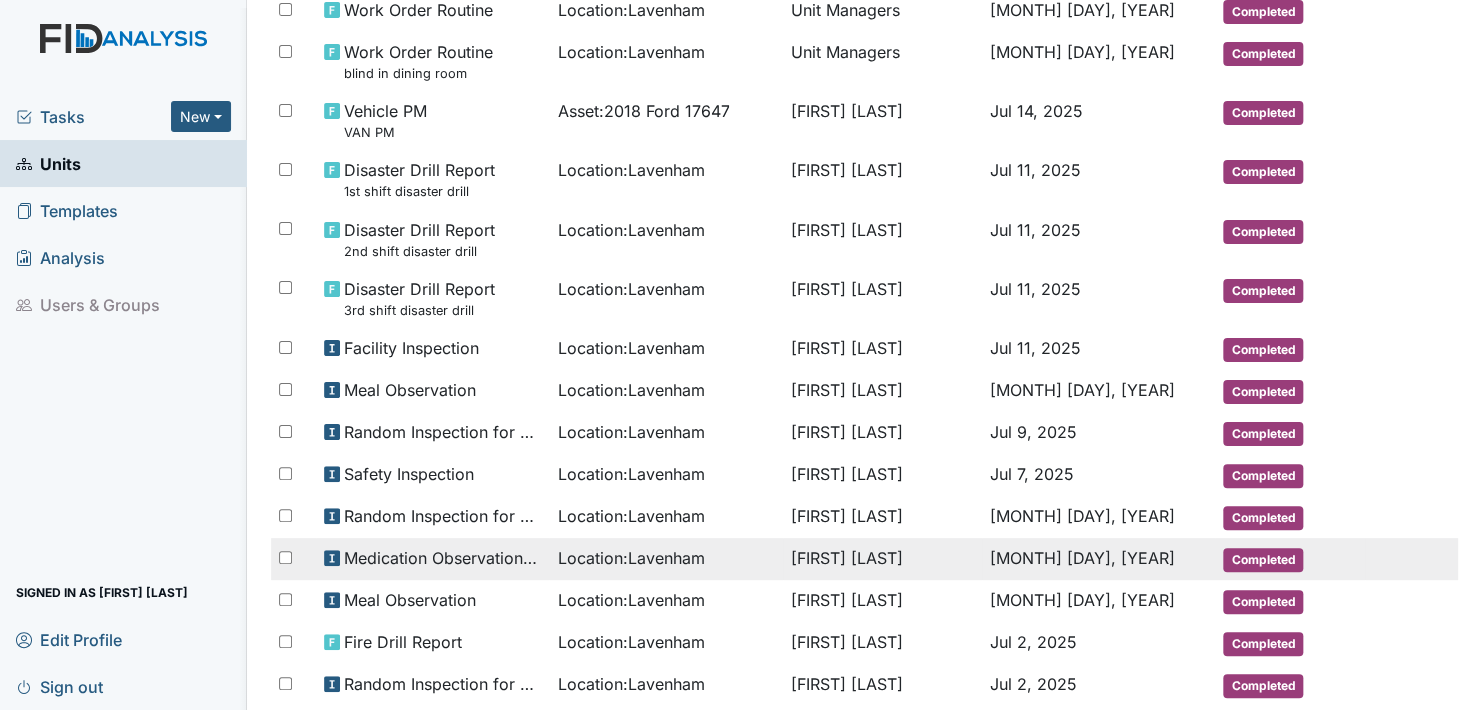 scroll, scrollTop: 900, scrollLeft: 0, axis: vertical 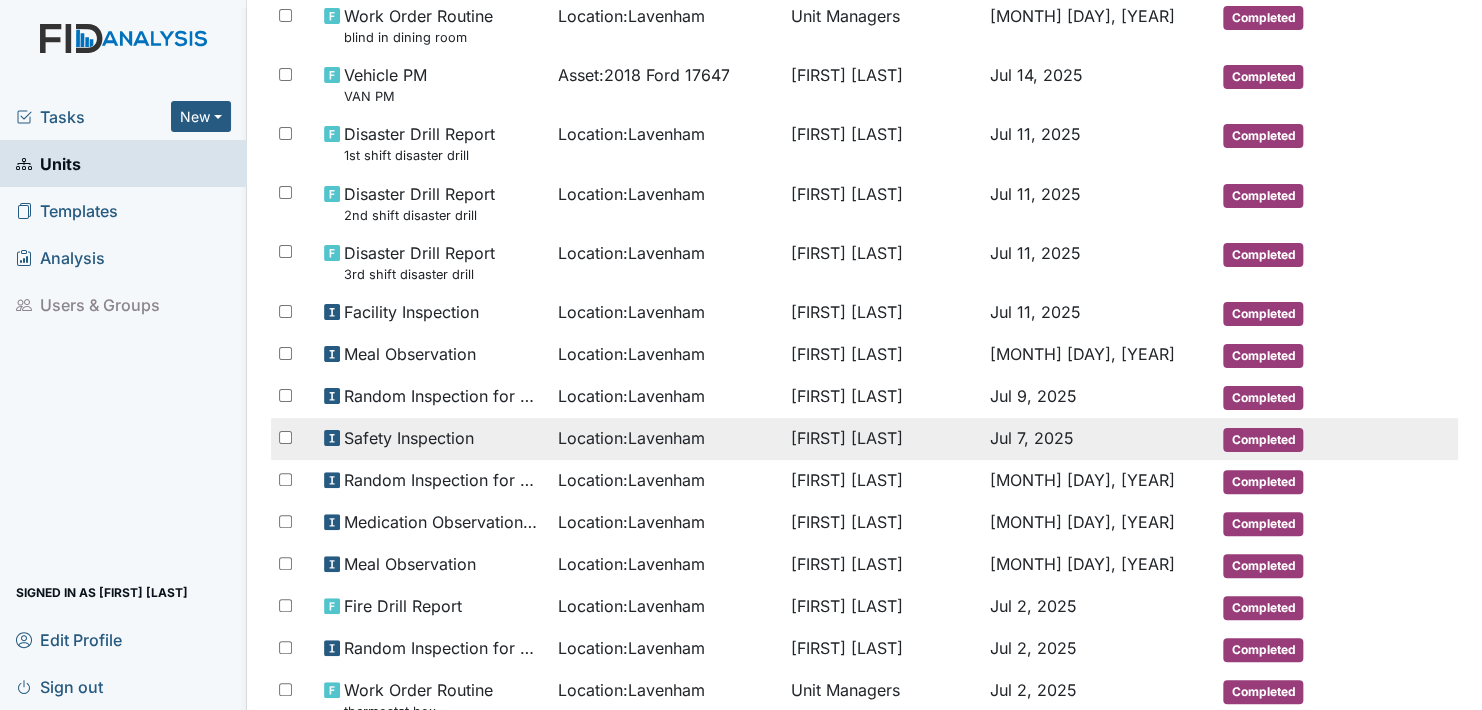 click on "Completed" at bounding box center (1263, 440) 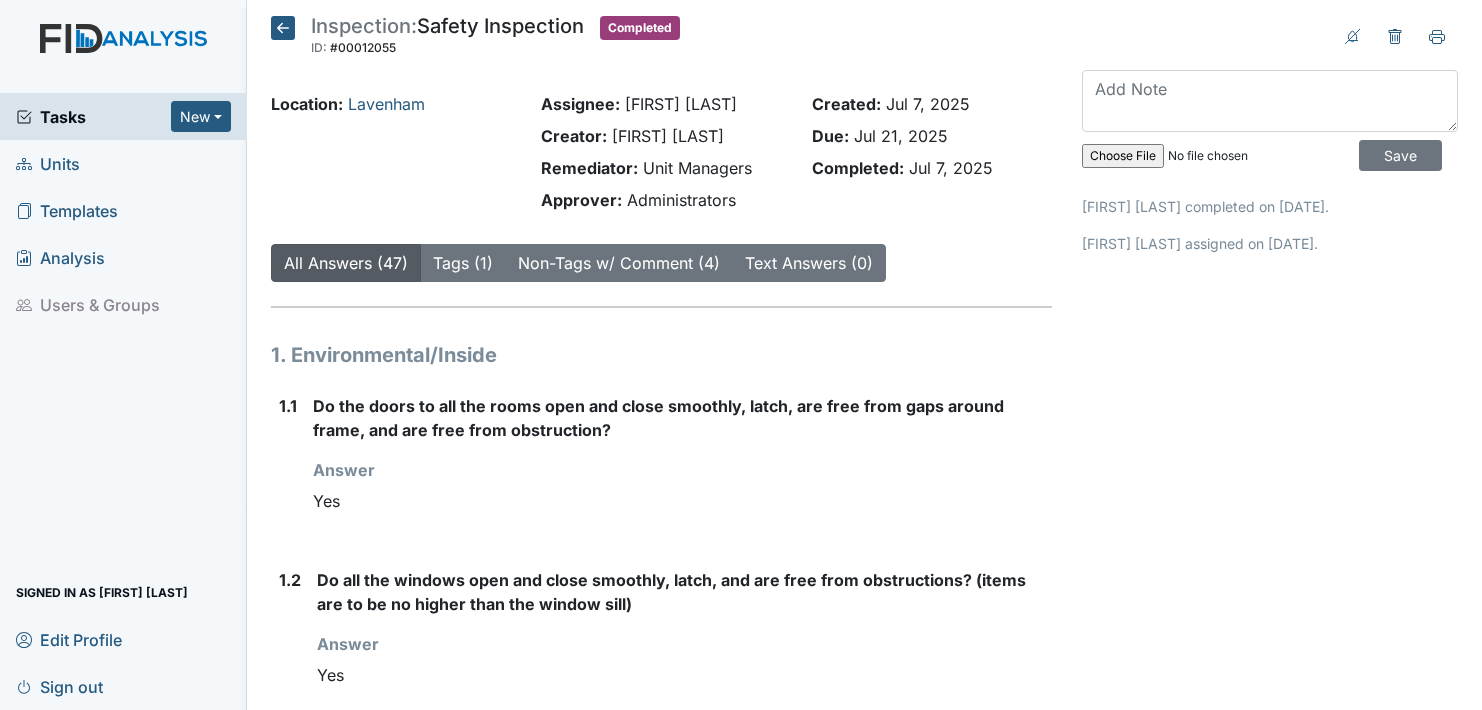 scroll, scrollTop: 0, scrollLeft: 0, axis: both 